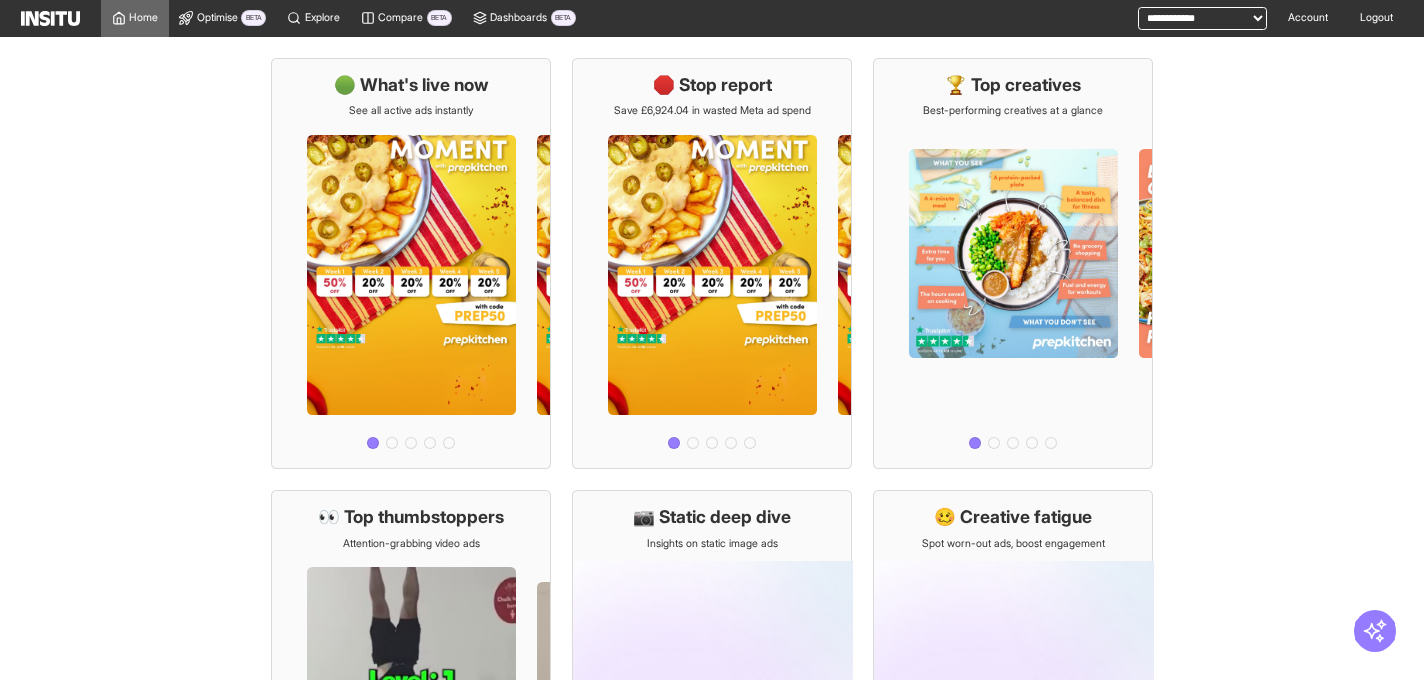 scroll, scrollTop: 0, scrollLeft: 0, axis: both 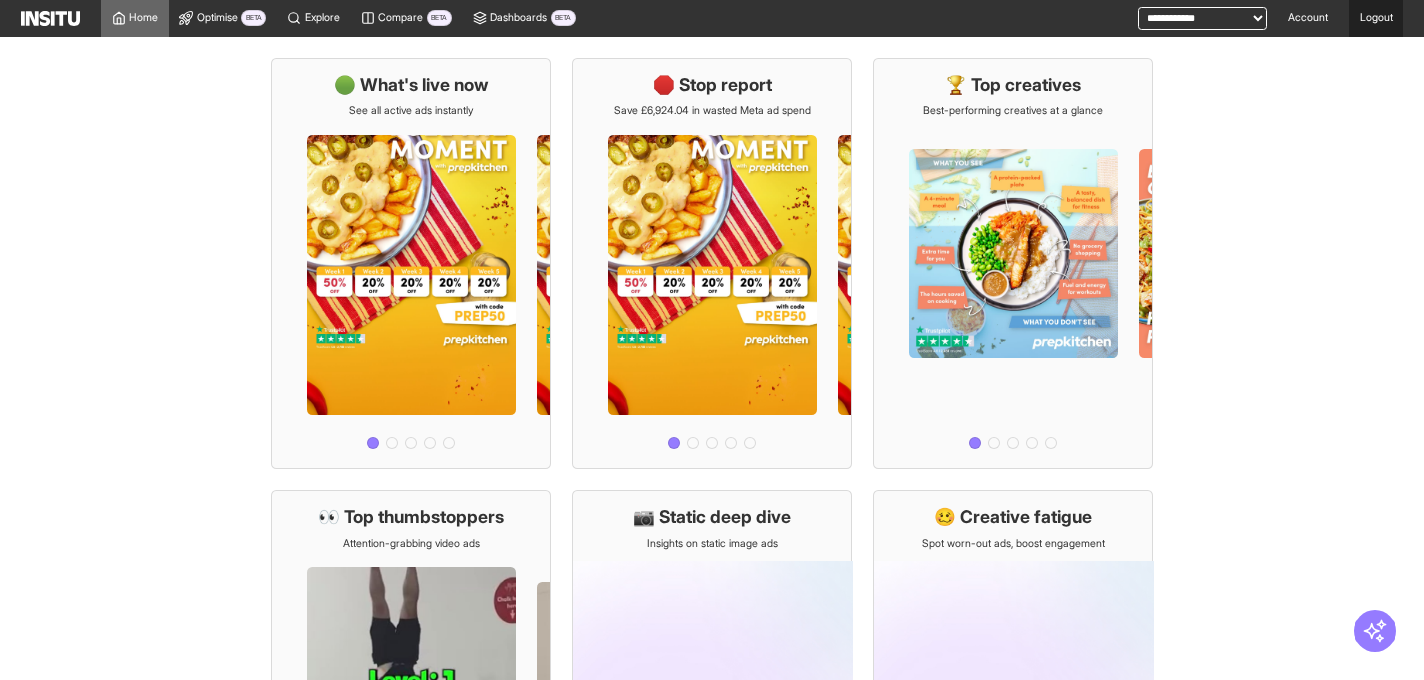 click on "Logout" at bounding box center (1376, 18) 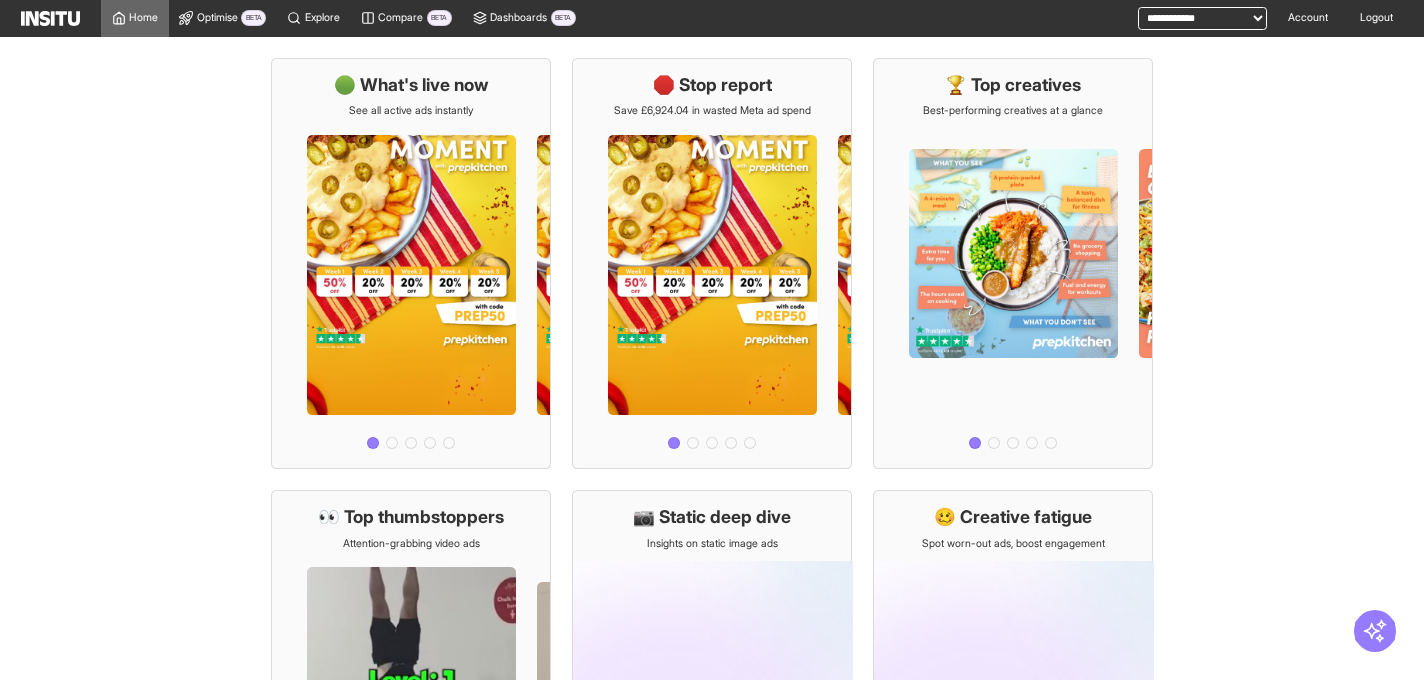 scroll, scrollTop: 0, scrollLeft: 0, axis: both 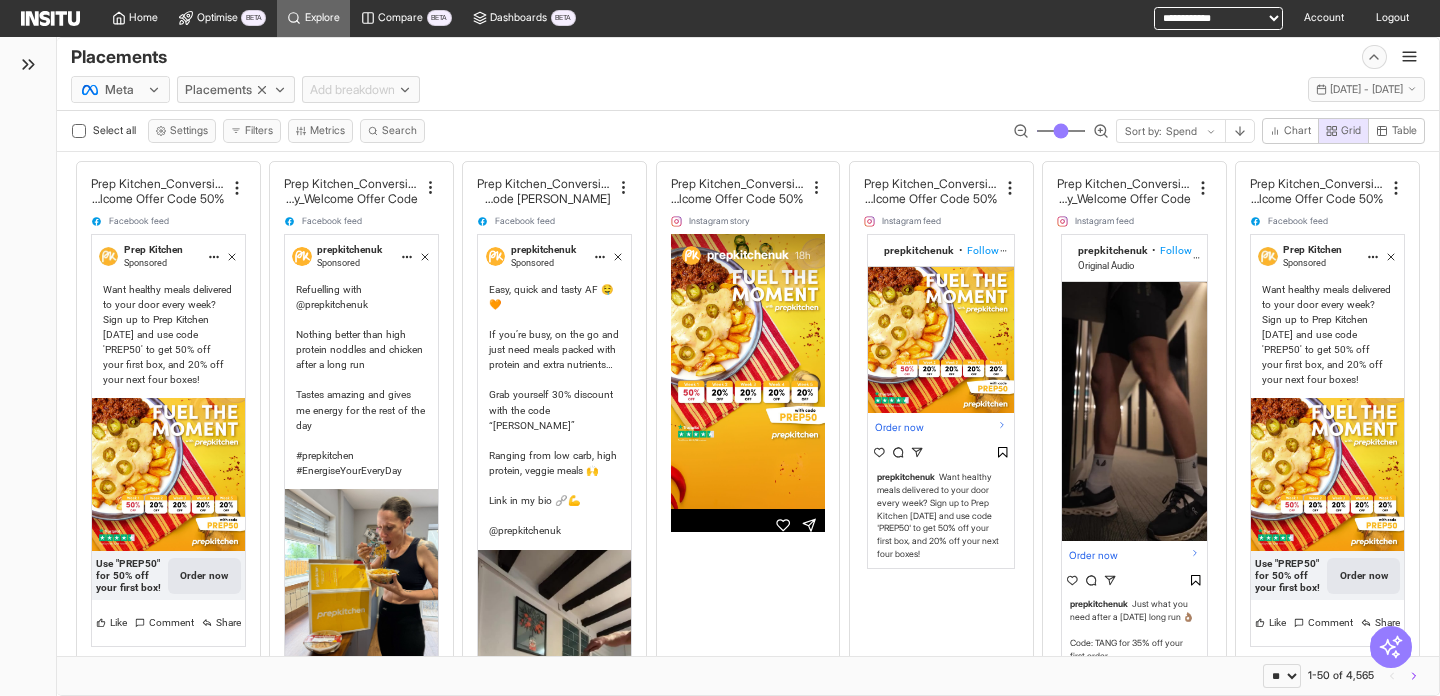 select on "**" 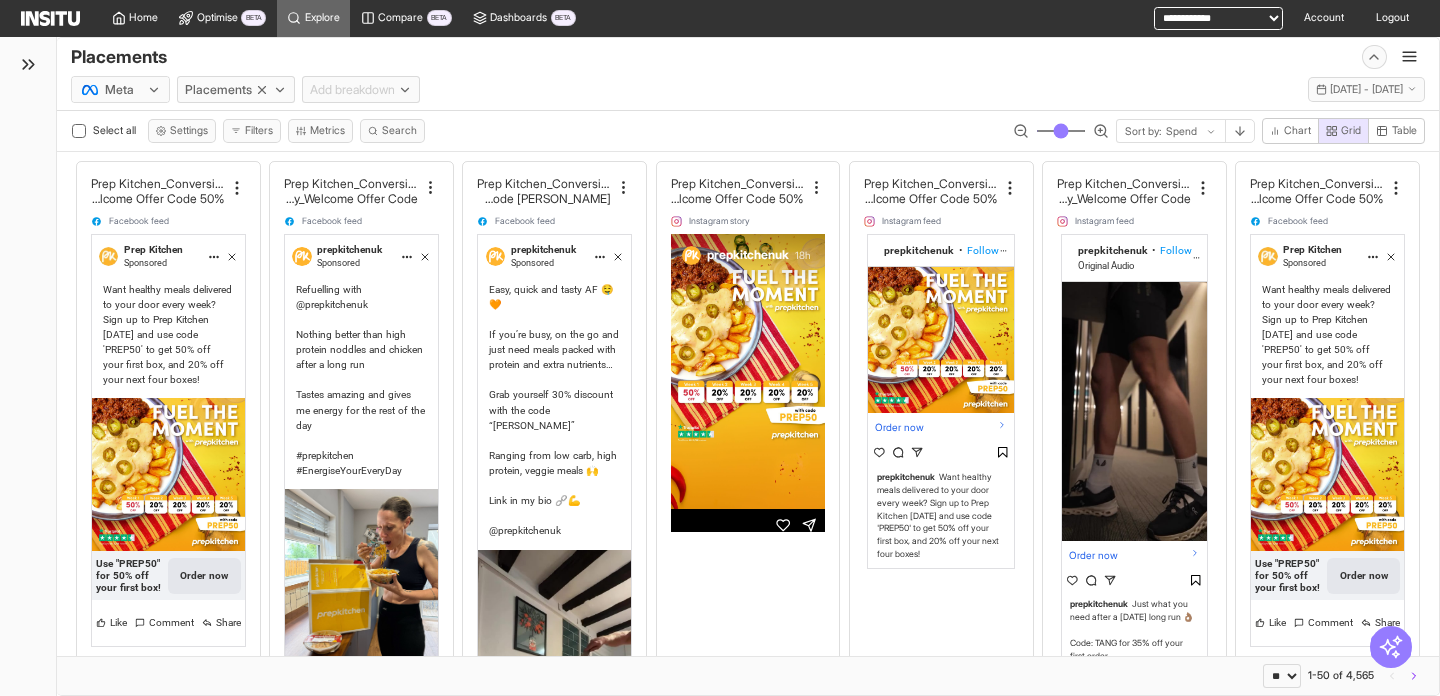 scroll, scrollTop: 0, scrollLeft: 0, axis: both 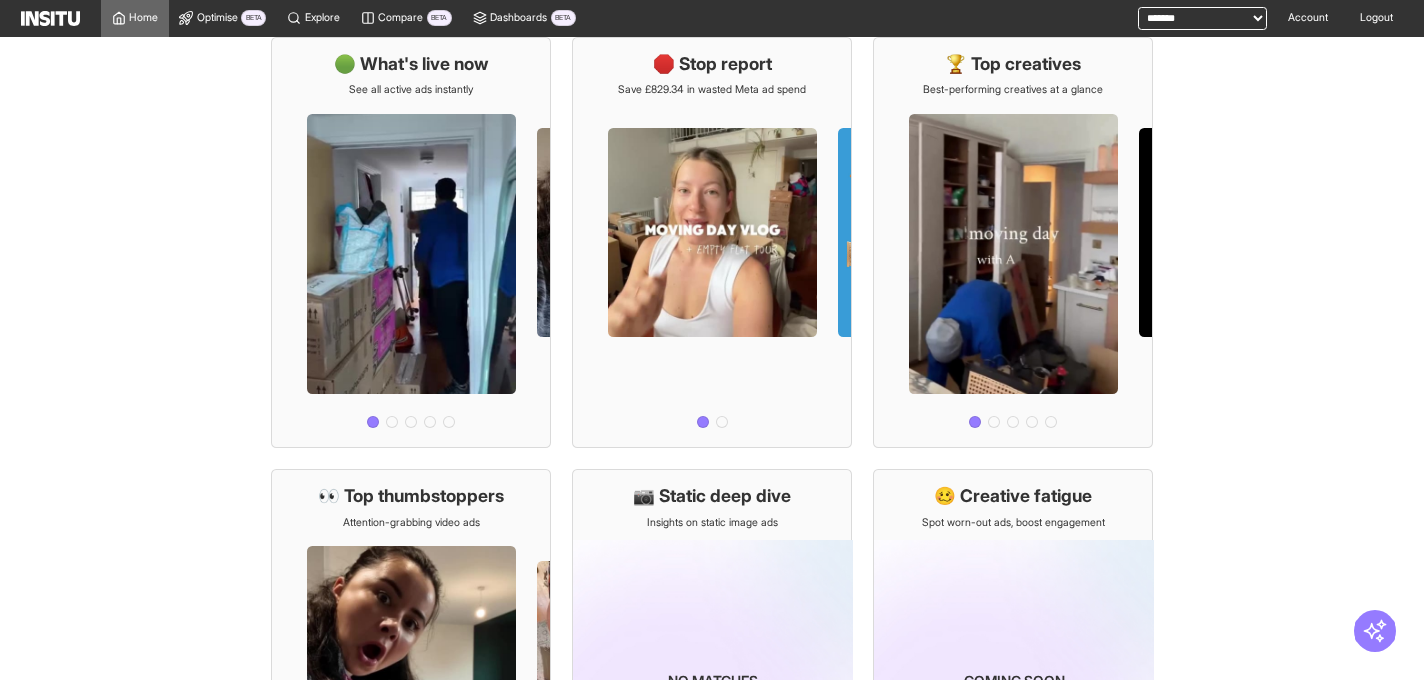 click on "**********" at bounding box center (1202, 18) 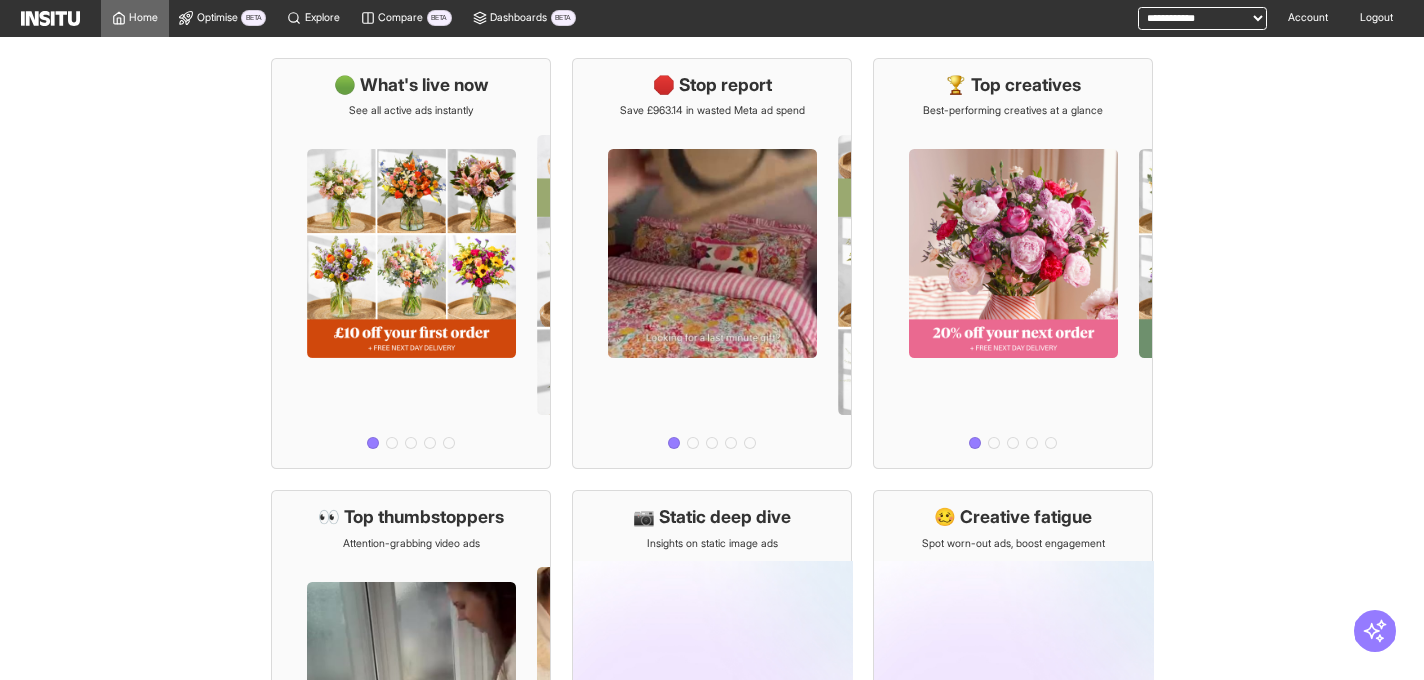 scroll, scrollTop: 0, scrollLeft: 0, axis: both 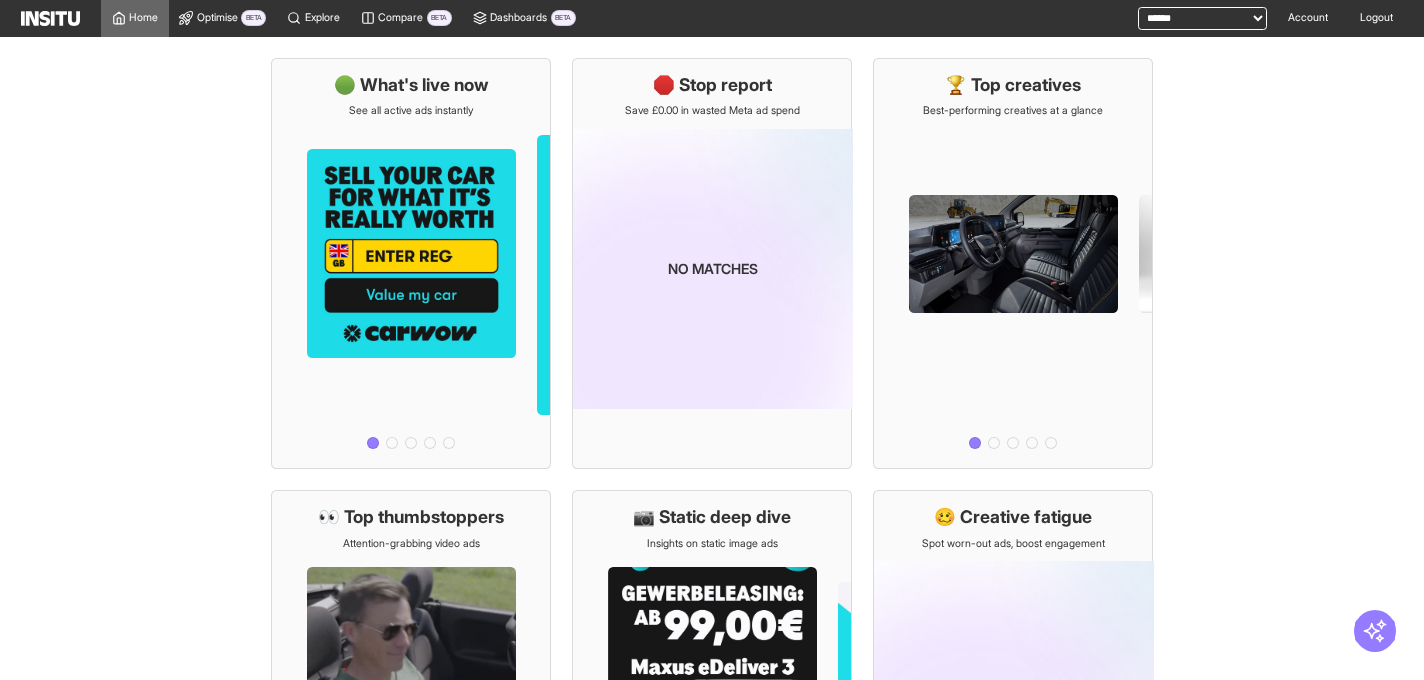 click on "**********" at bounding box center (1202, 18) 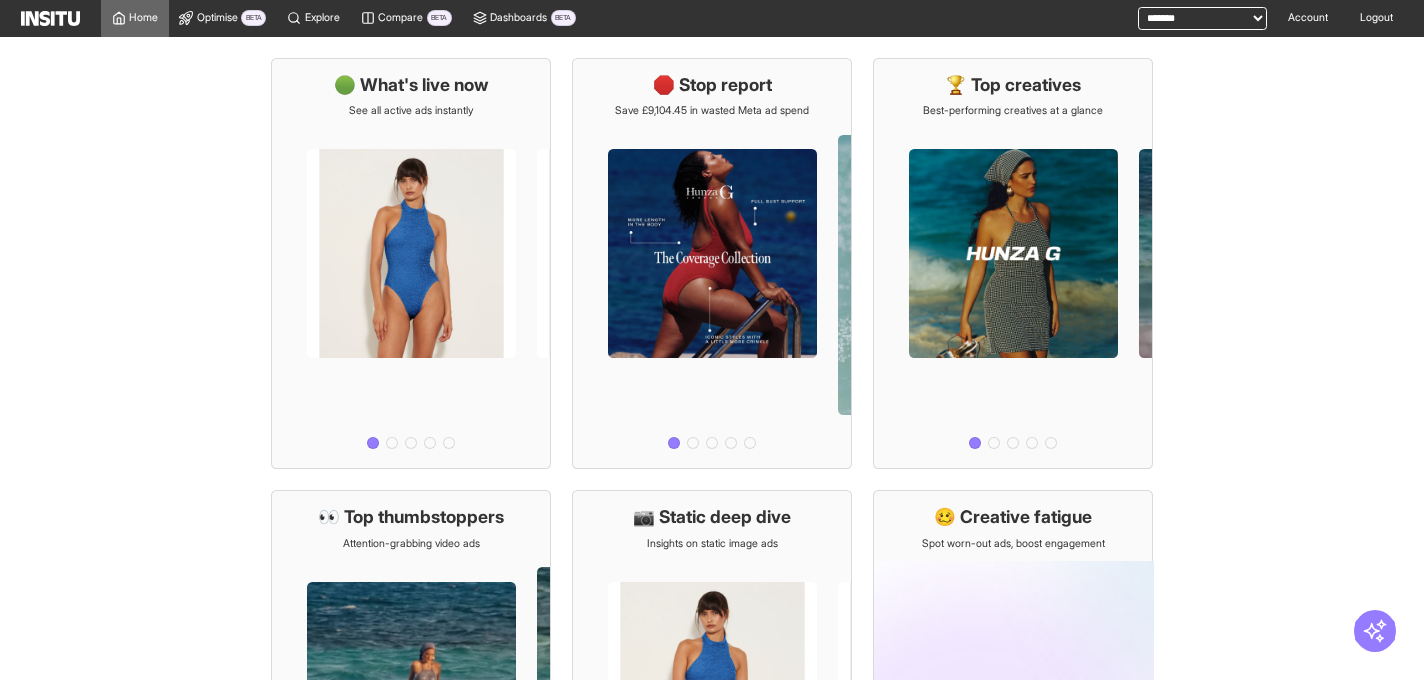 scroll, scrollTop: 0, scrollLeft: 0, axis: both 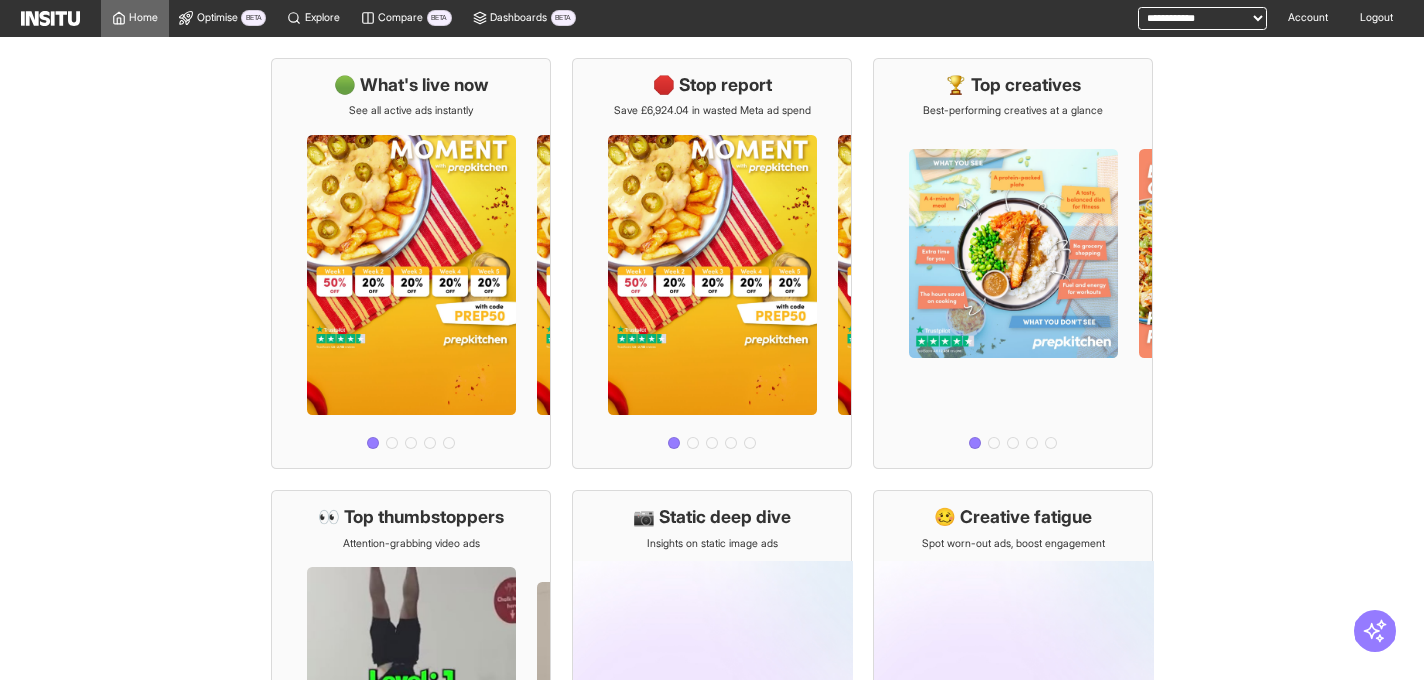 click on "**********" at bounding box center (1202, 18) 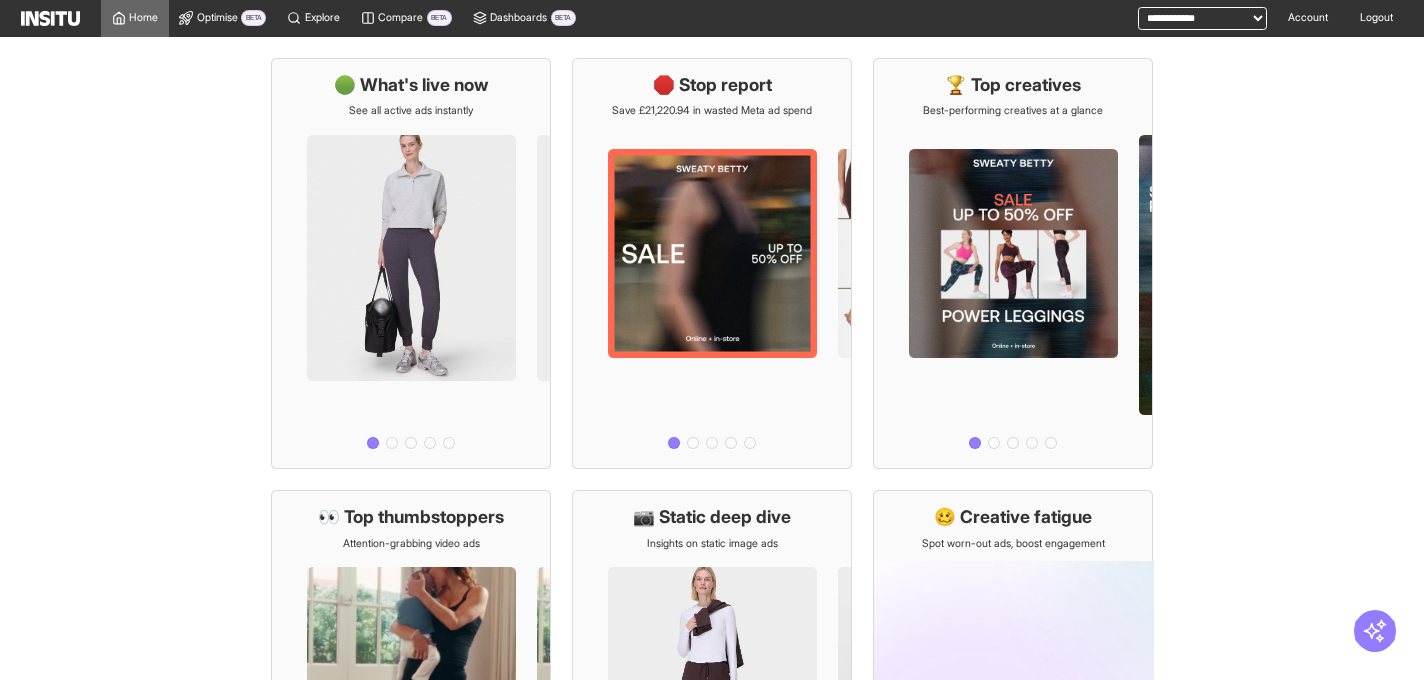 scroll, scrollTop: 0, scrollLeft: 0, axis: both 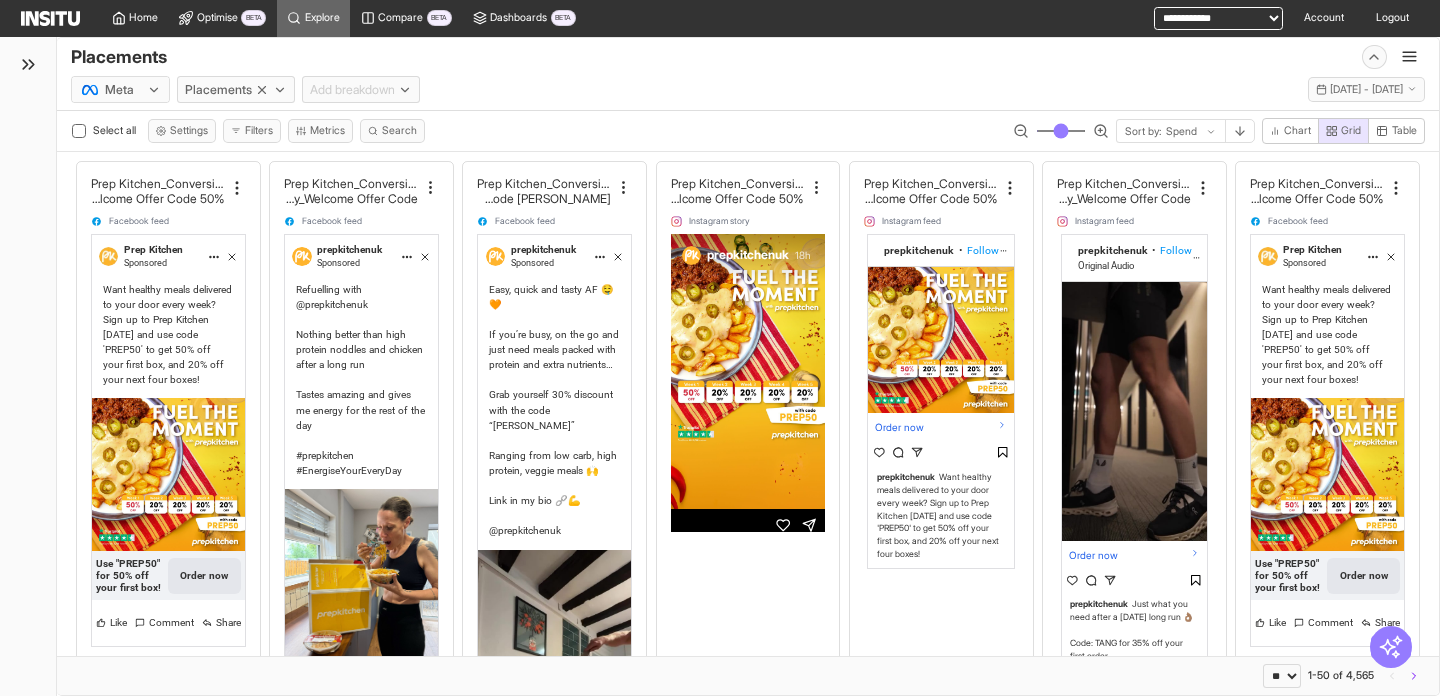 select on "**" 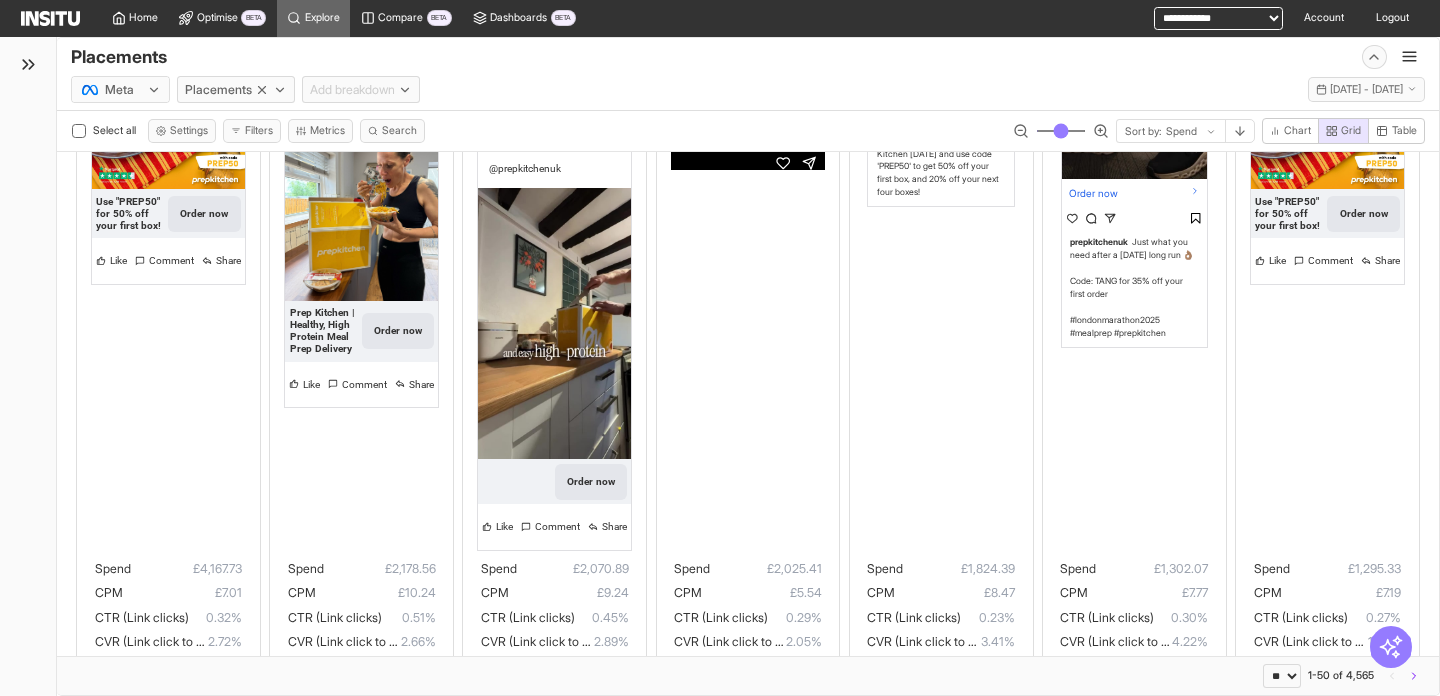scroll, scrollTop: 355, scrollLeft: 0, axis: vertical 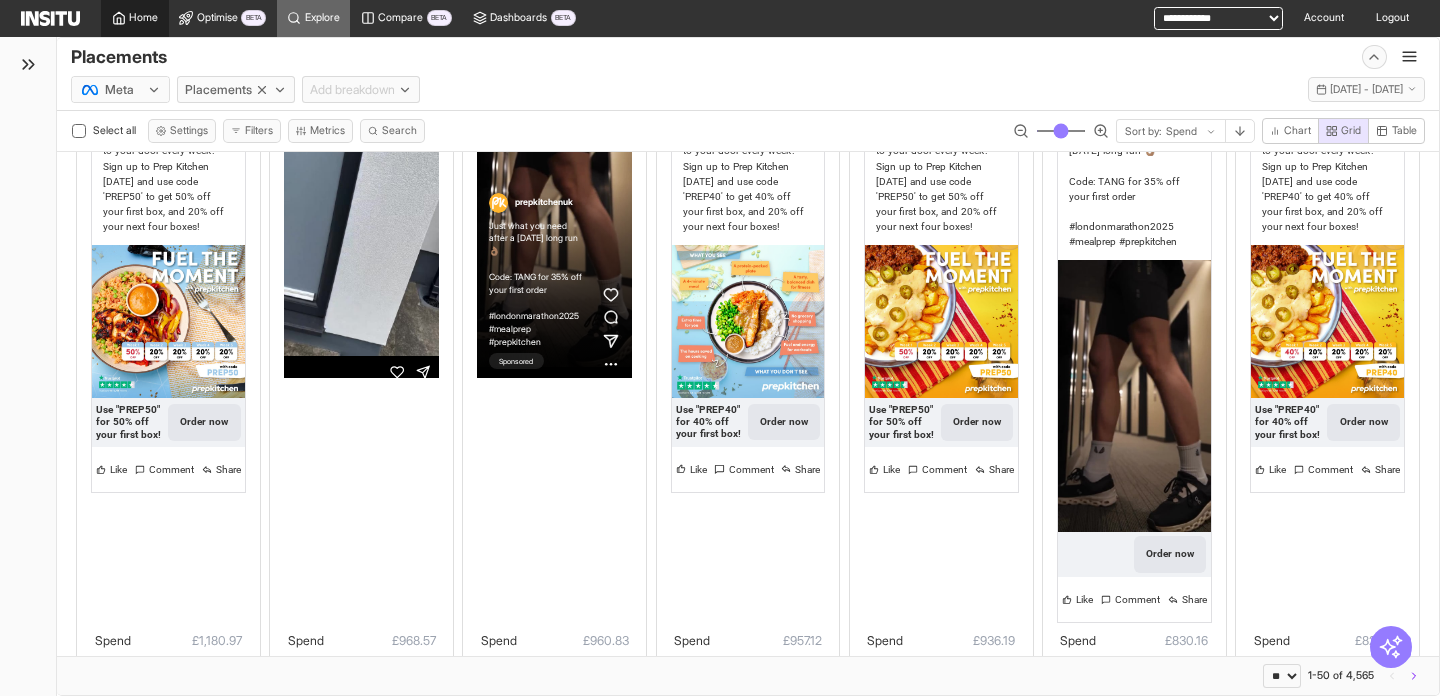 click on "Home" at bounding box center (135, 18) 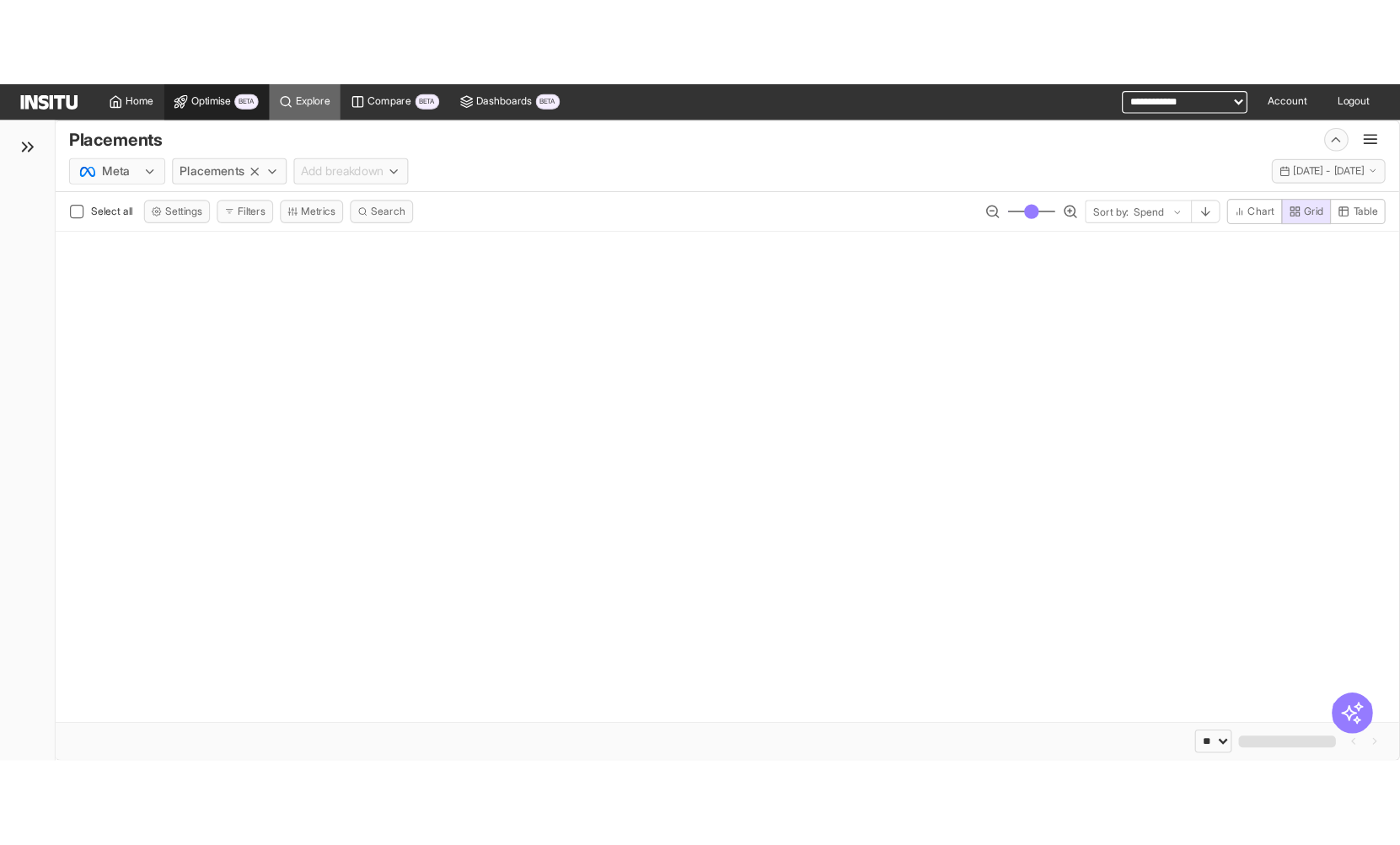 scroll, scrollTop: 0, scrollLeft: 0, axis: both 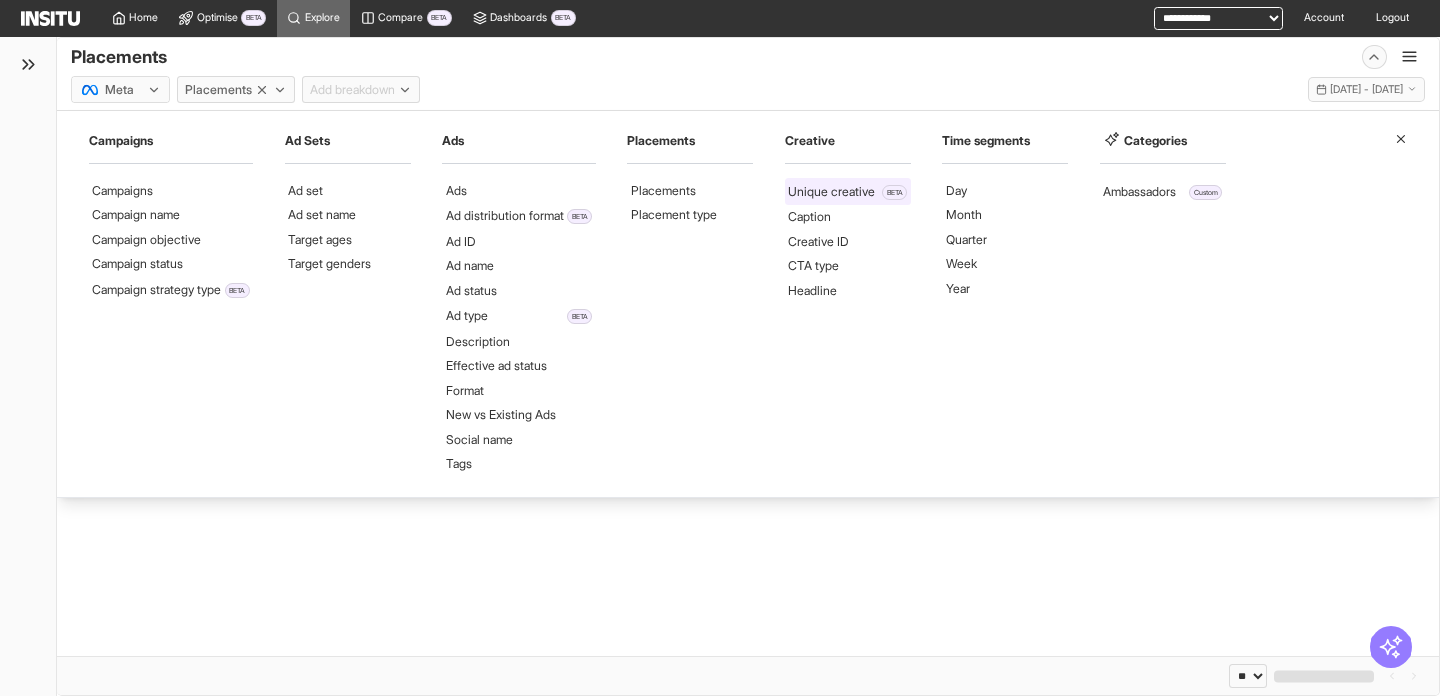 click on "Unique creative" at bounding box center (831, 192) 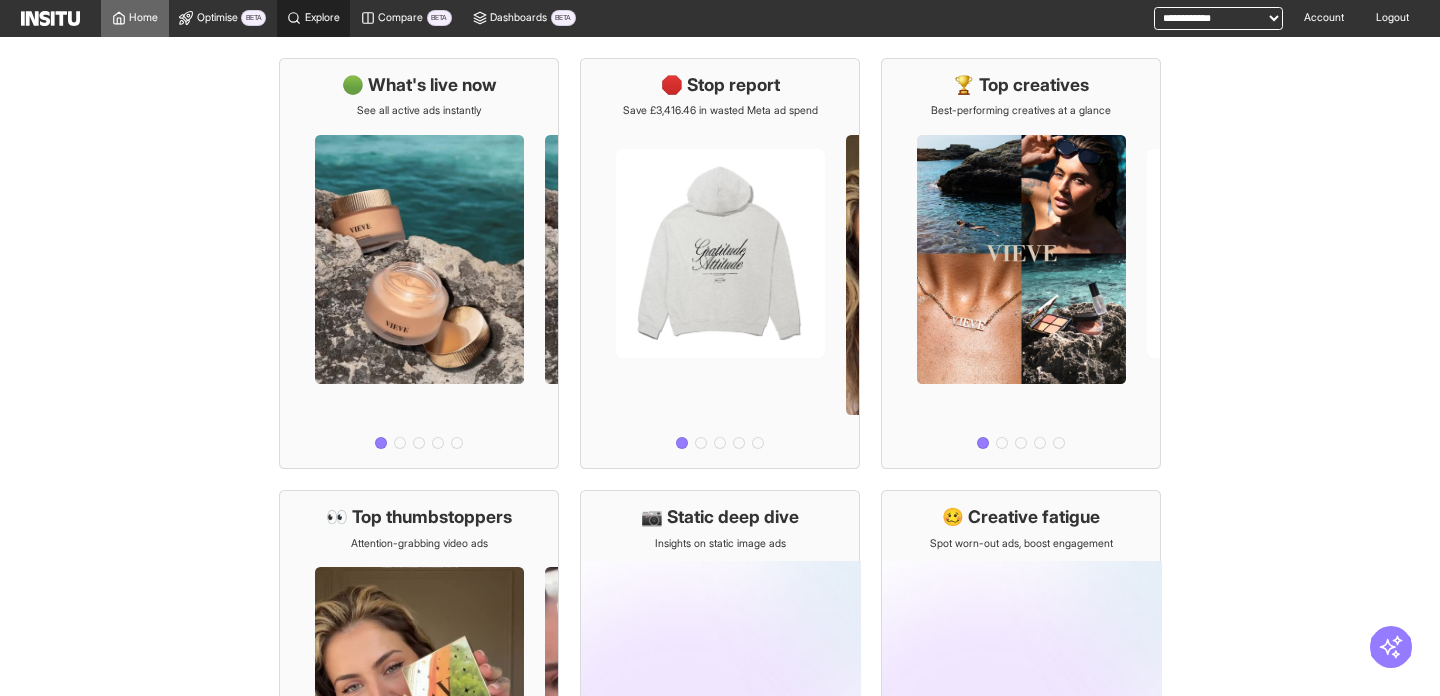 click on "Explore" at bounding box center [322, 18] 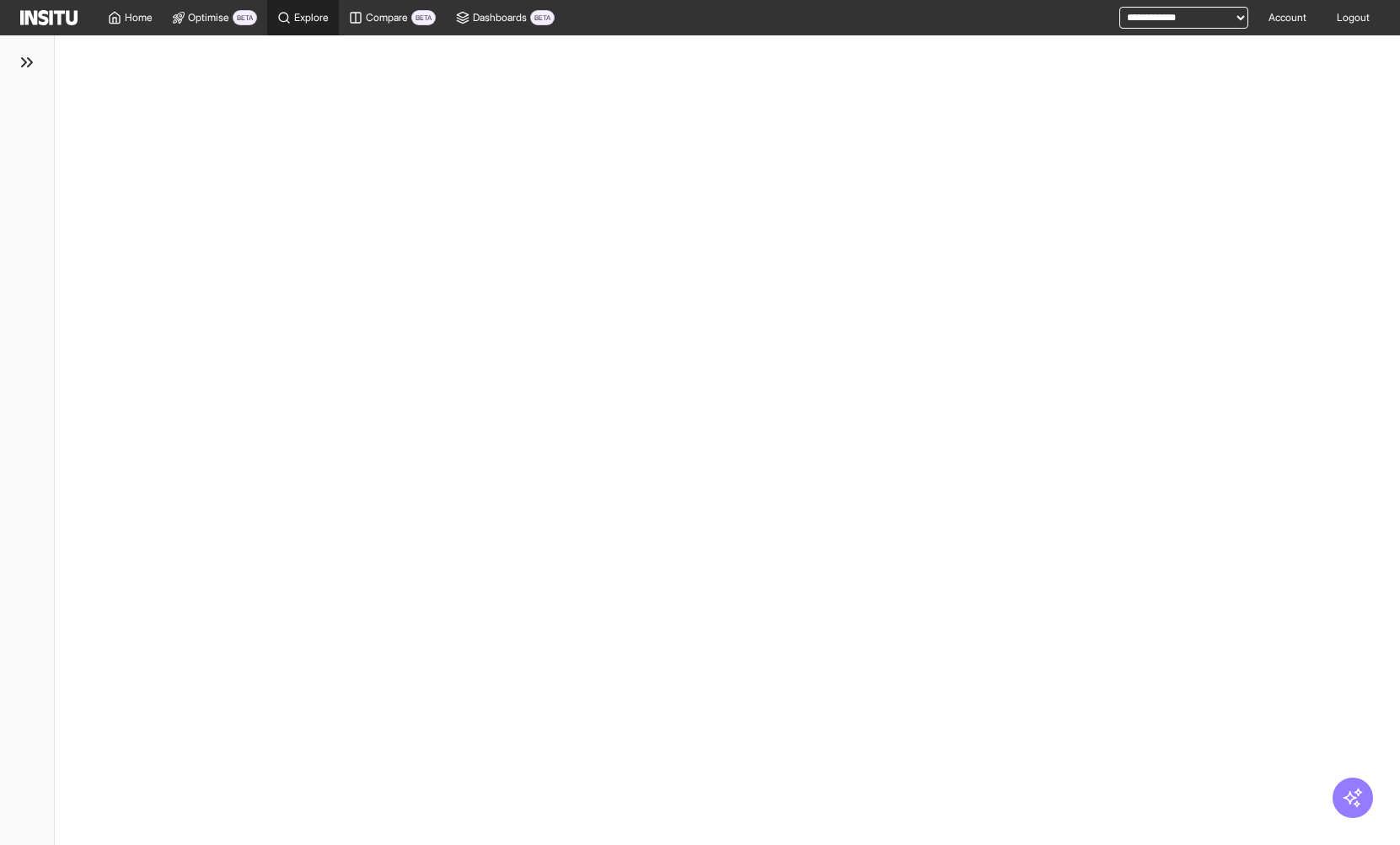 click on "Explore" at bounding box center [311, 18] 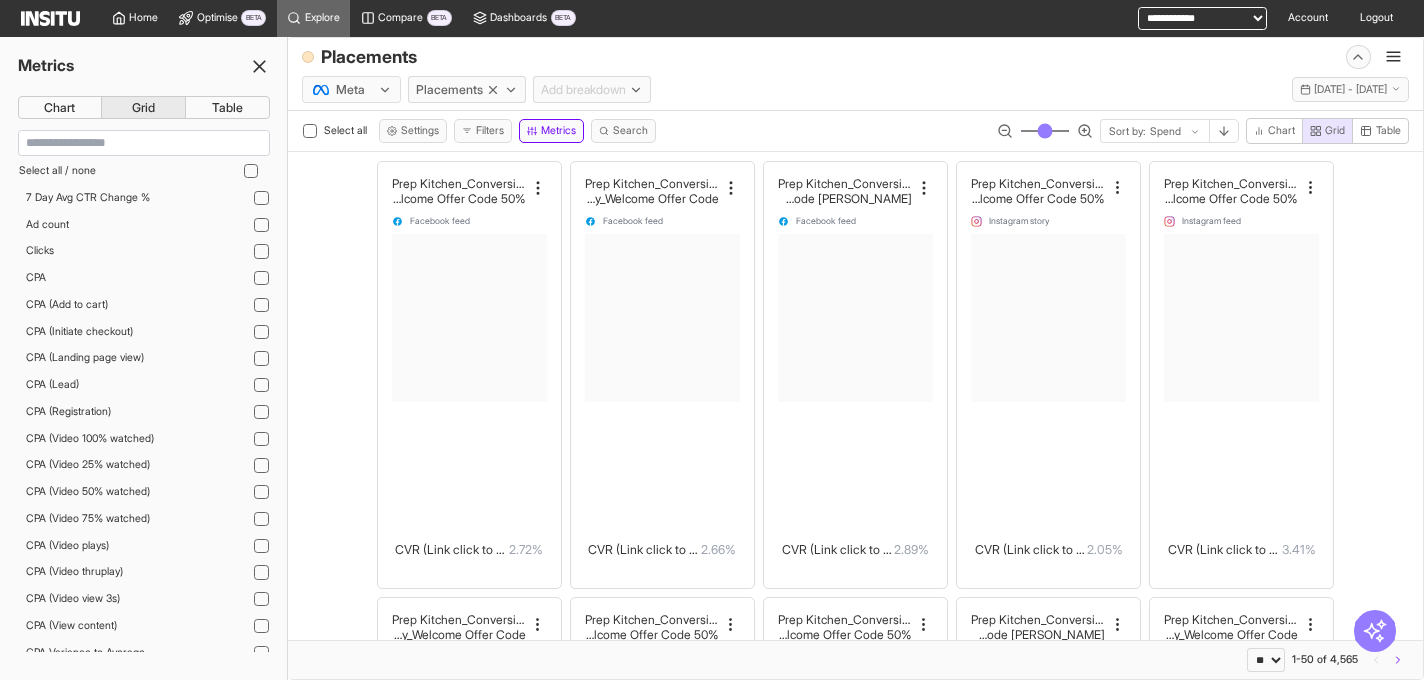 select on "**" 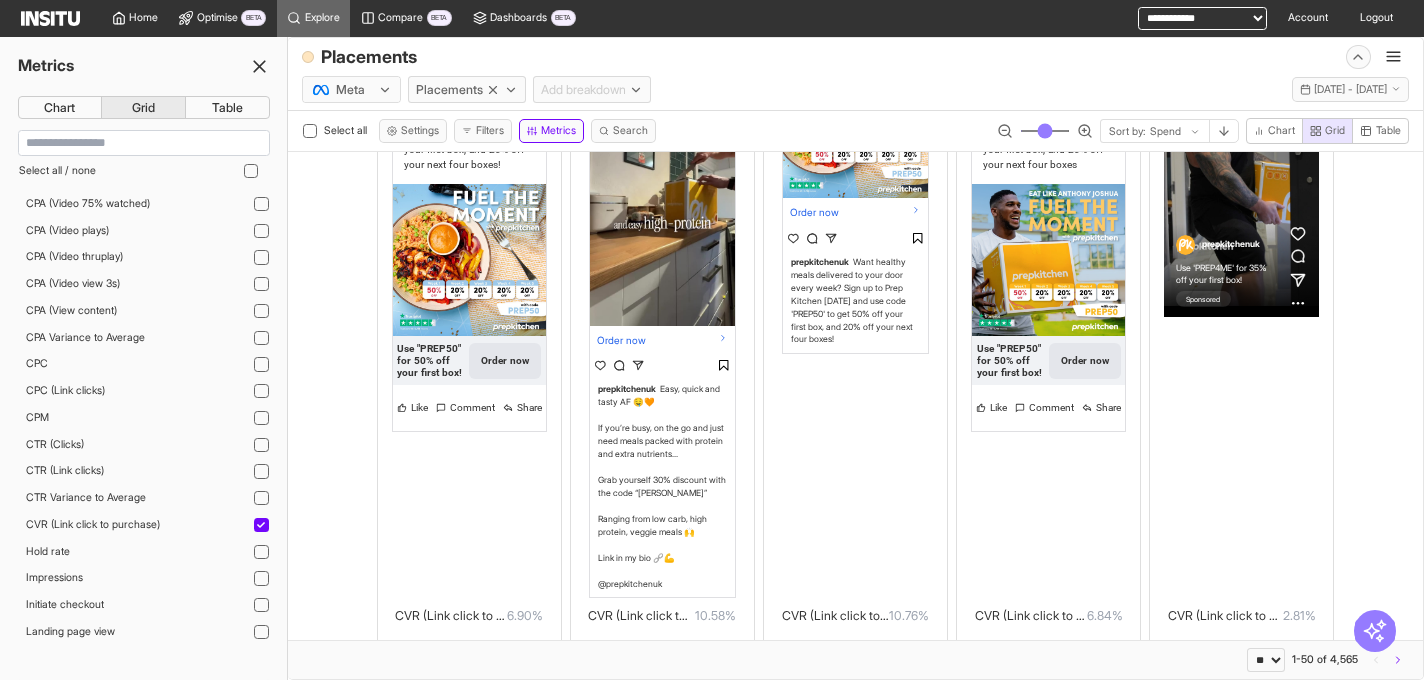click 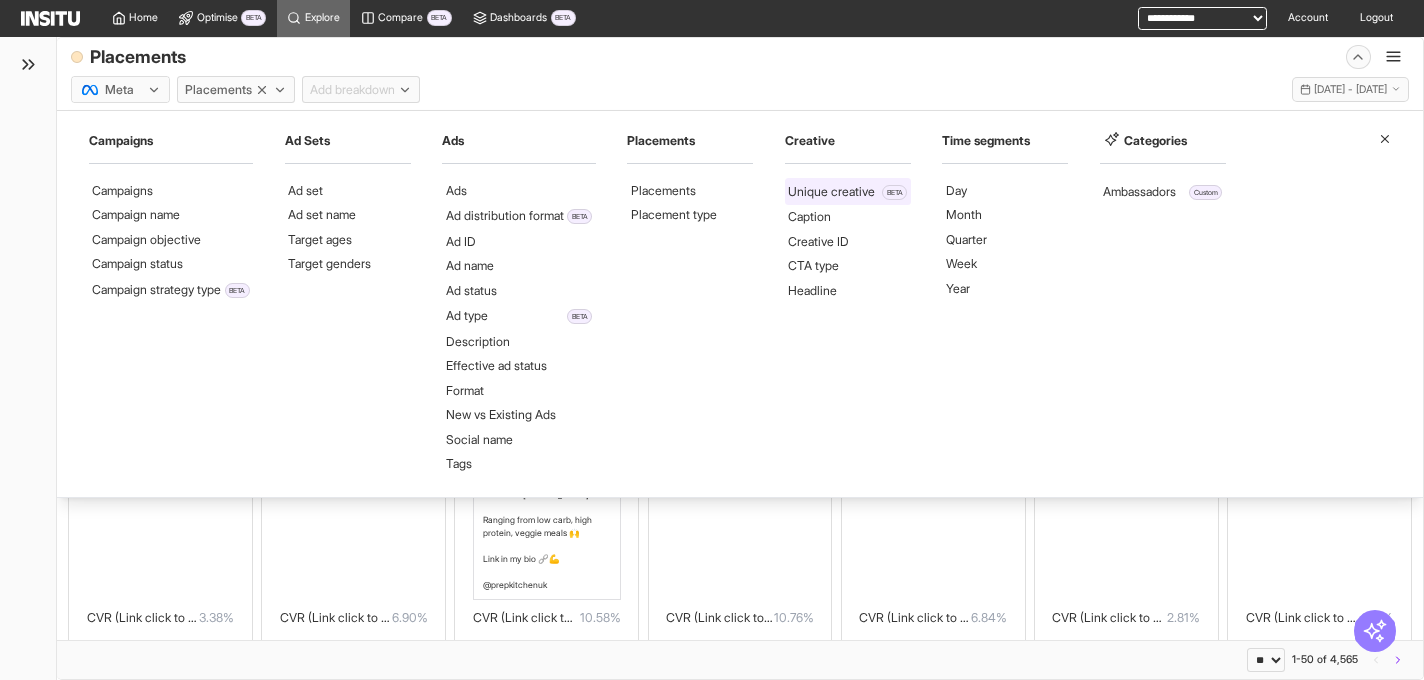 click on "Unique creative" at bounding box center (831, 192) 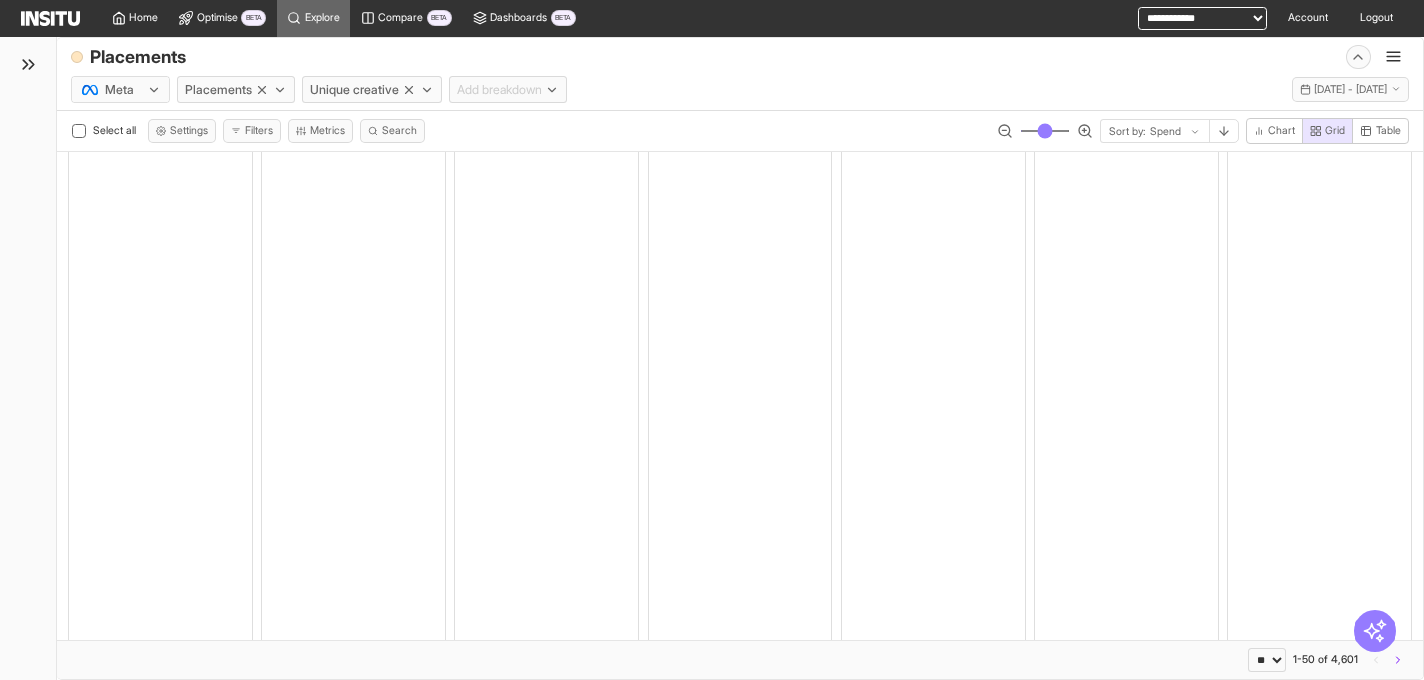 scroll, scrollTop: 0, scrollLeft: 0, axis: both 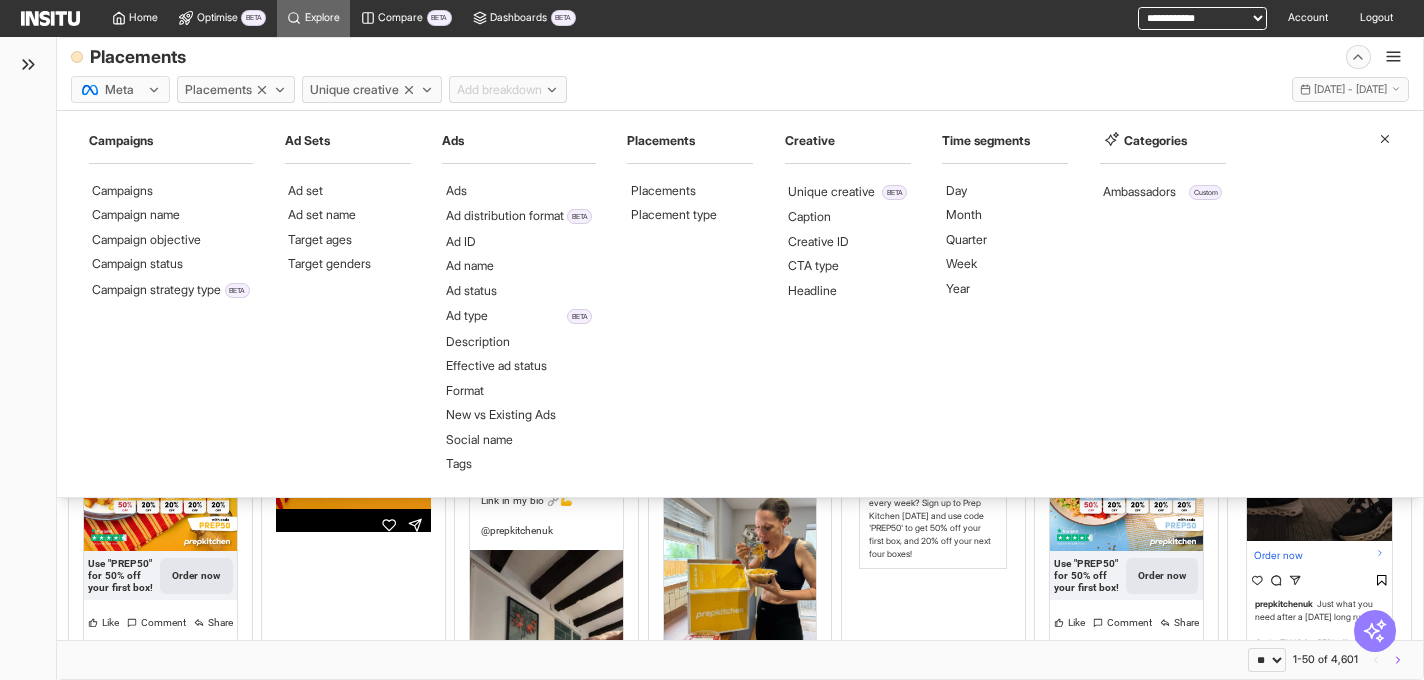 click 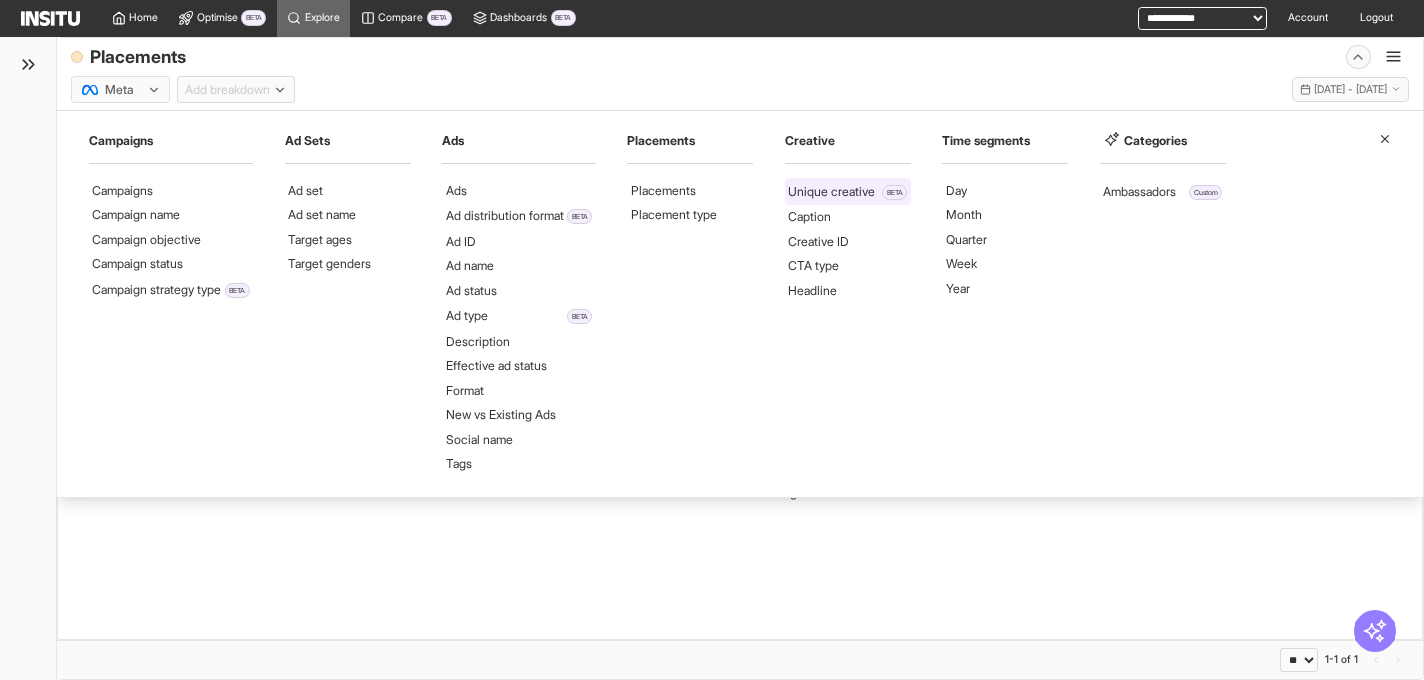 click on "Unique creative" at bounding box center (831, 192) 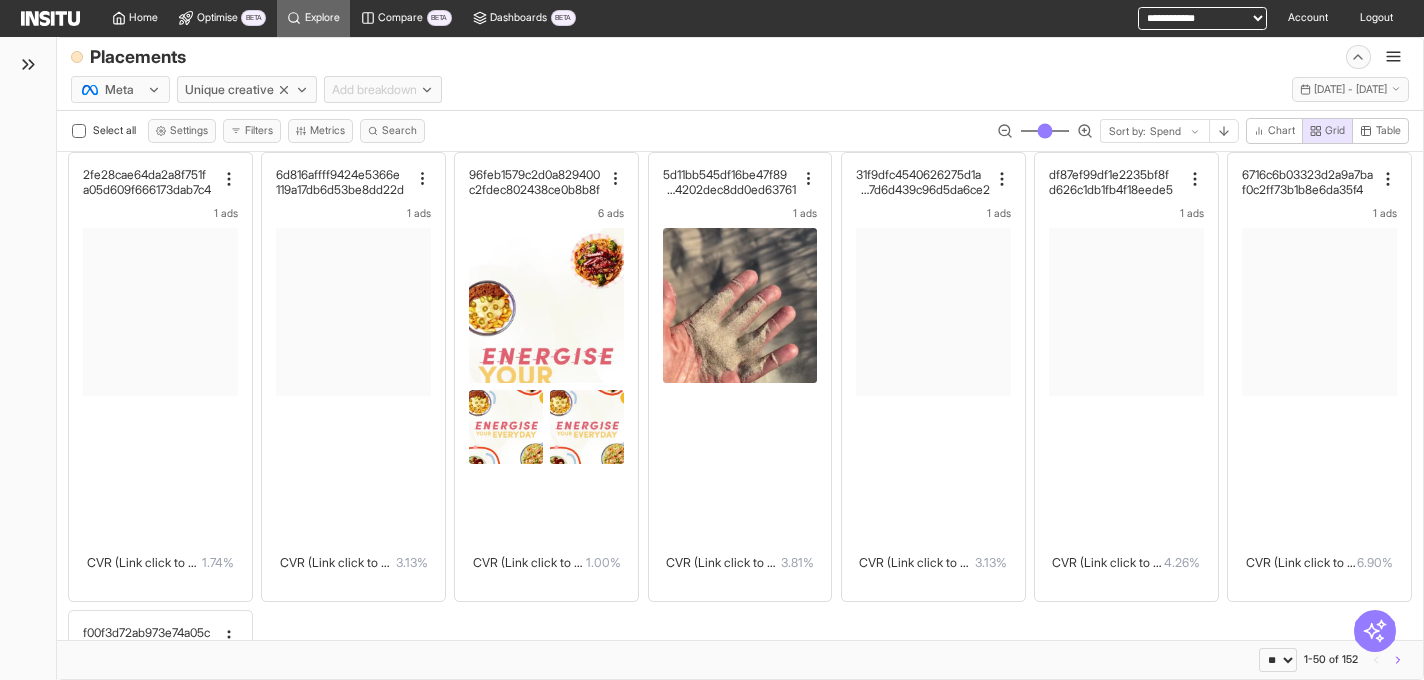 scroll, scrollTop: 3127, scrollLeft: 0, axis: vertical 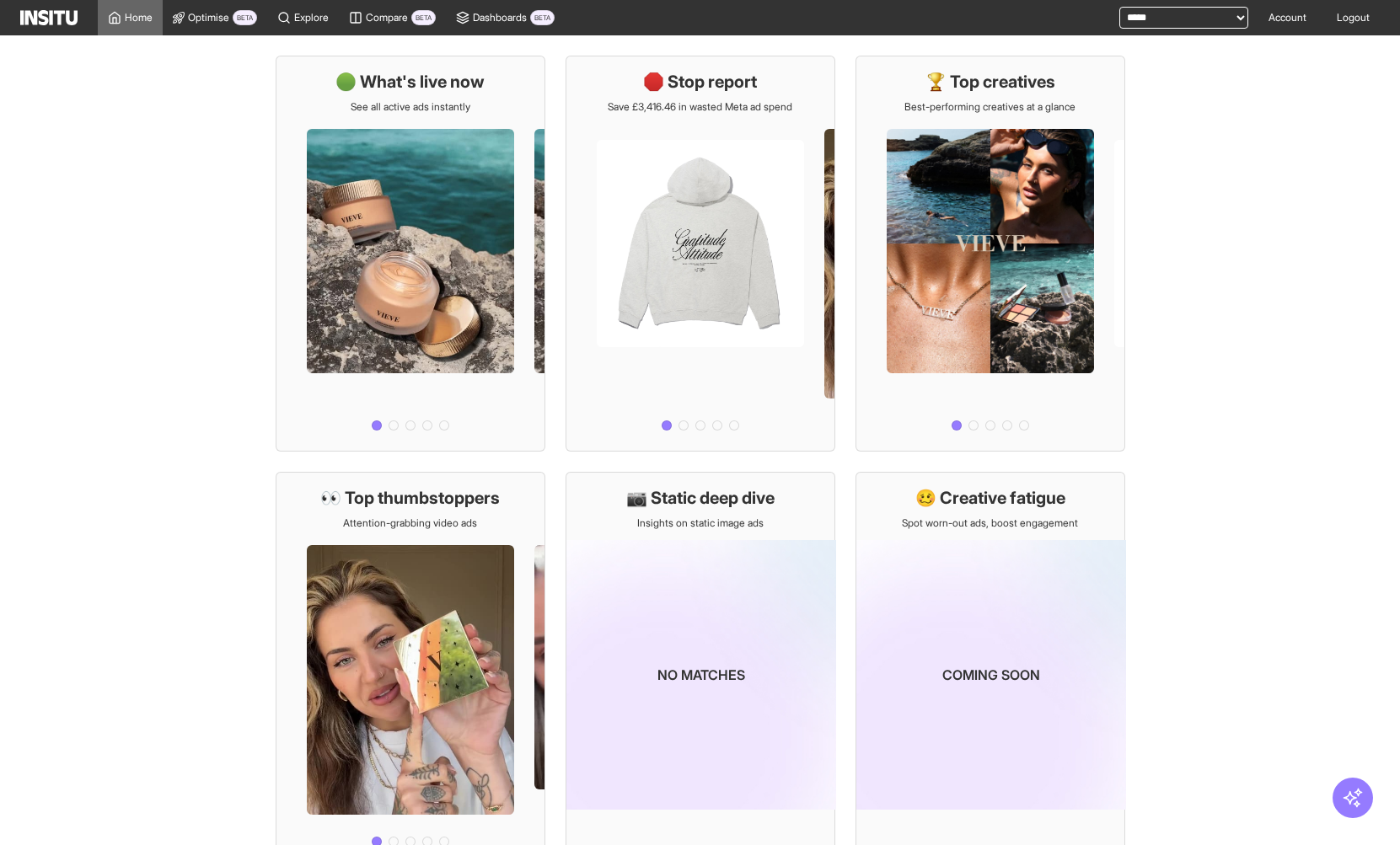 click on "**********" at bounding box center [1183, 18] 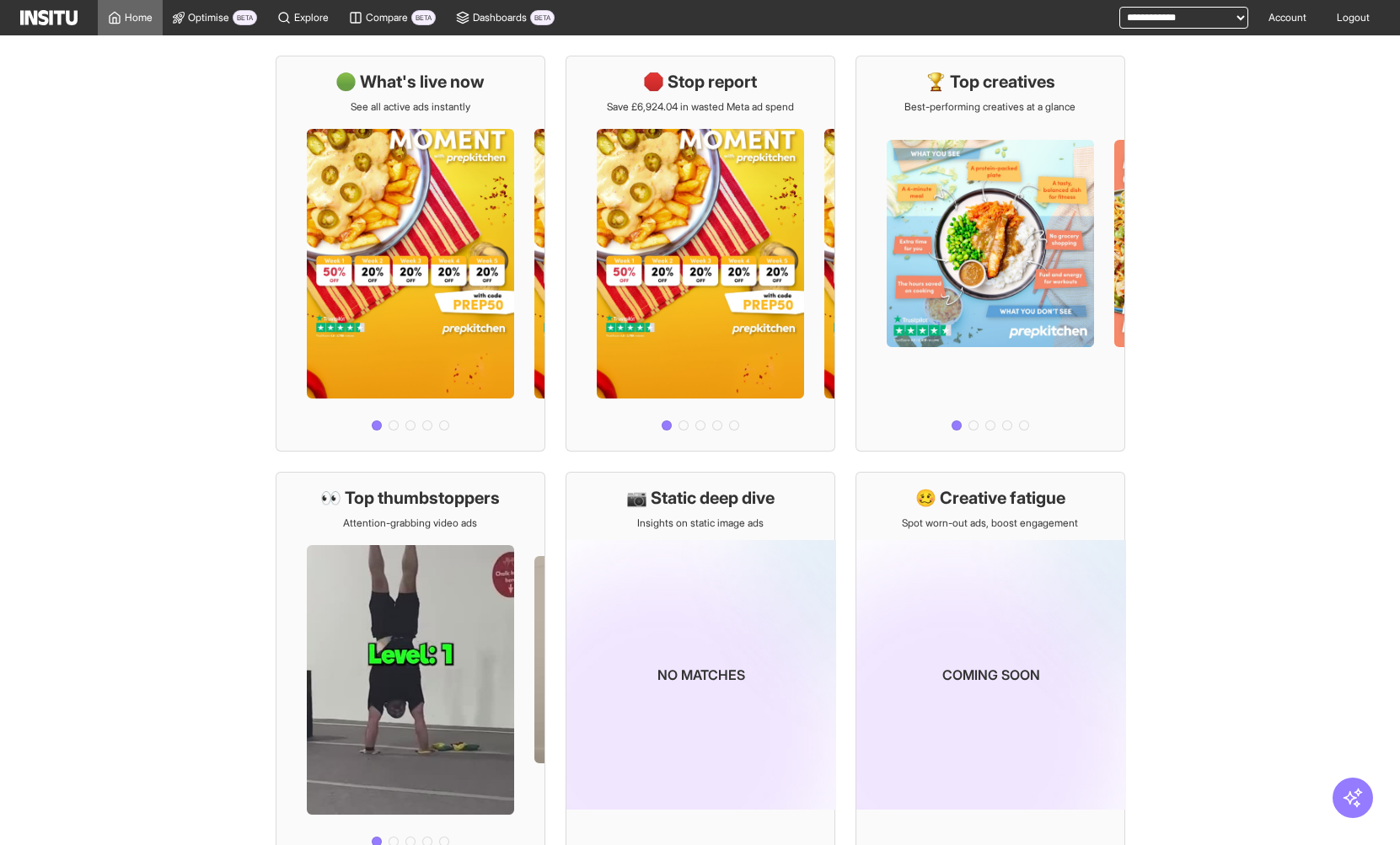 scroll, scrollTop: 0, scrollLeft: 0, axis: both 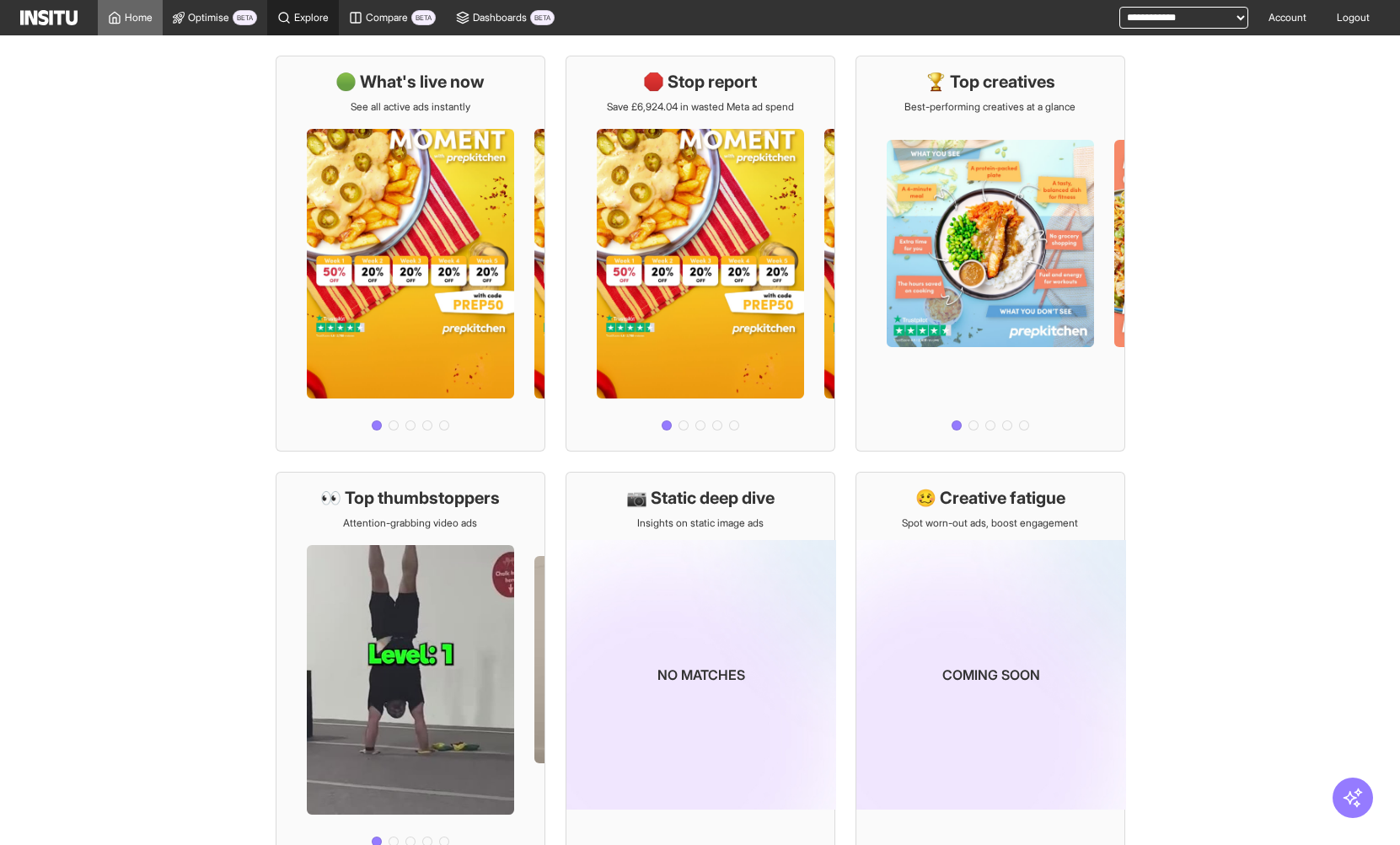 click on "Explore" at bounding box center [311, 18] 